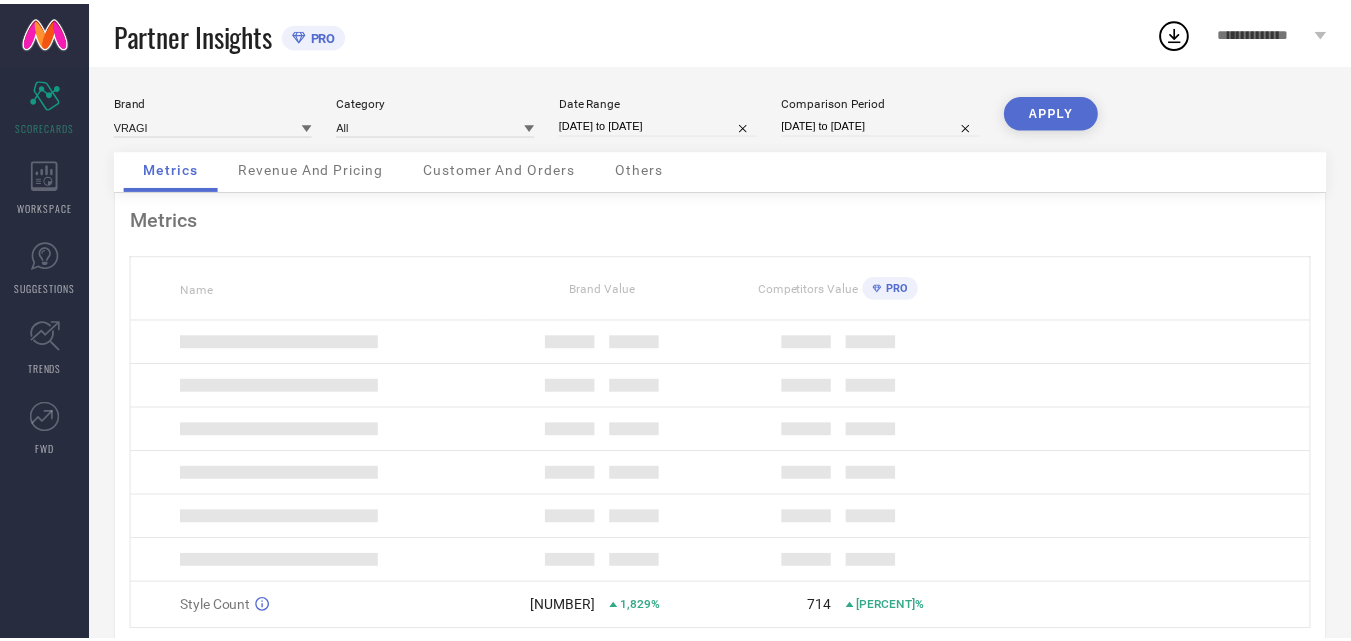 scroll, scrollTop: 0, scrollLeft: 0, axis: both 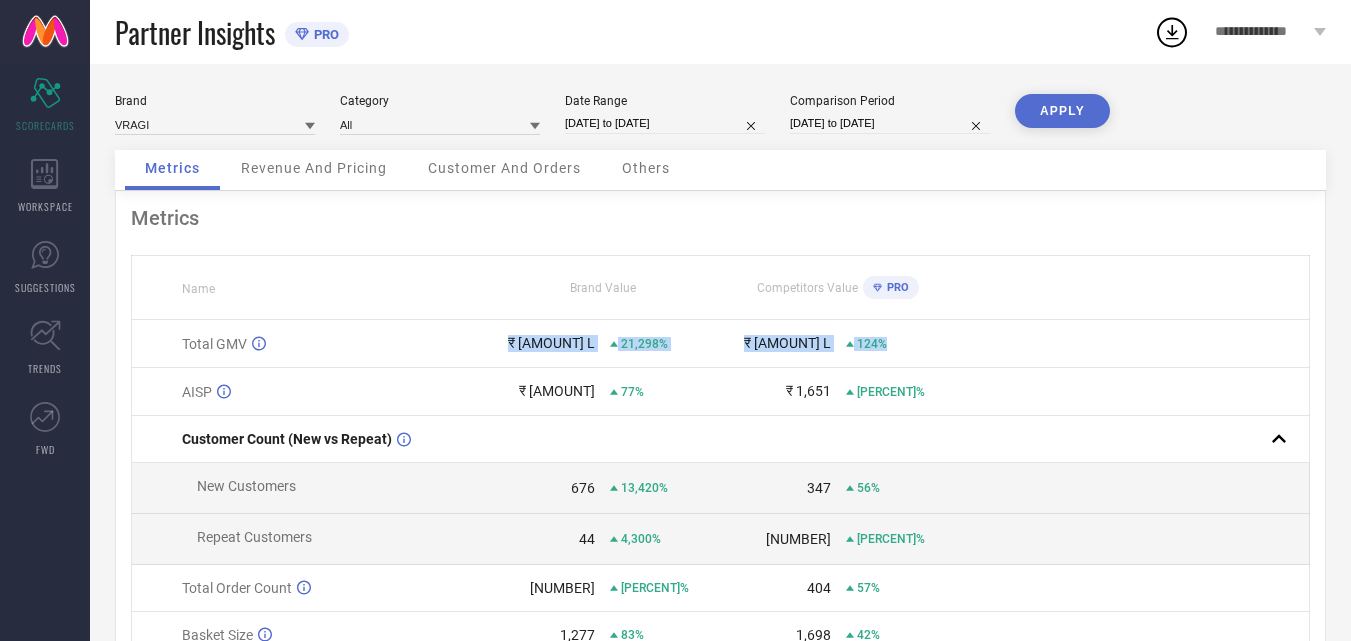 drag, startPoint x: 554, startPoint y: 339, endPoint x: 967, endPoint y: 355, distance: 413.3098 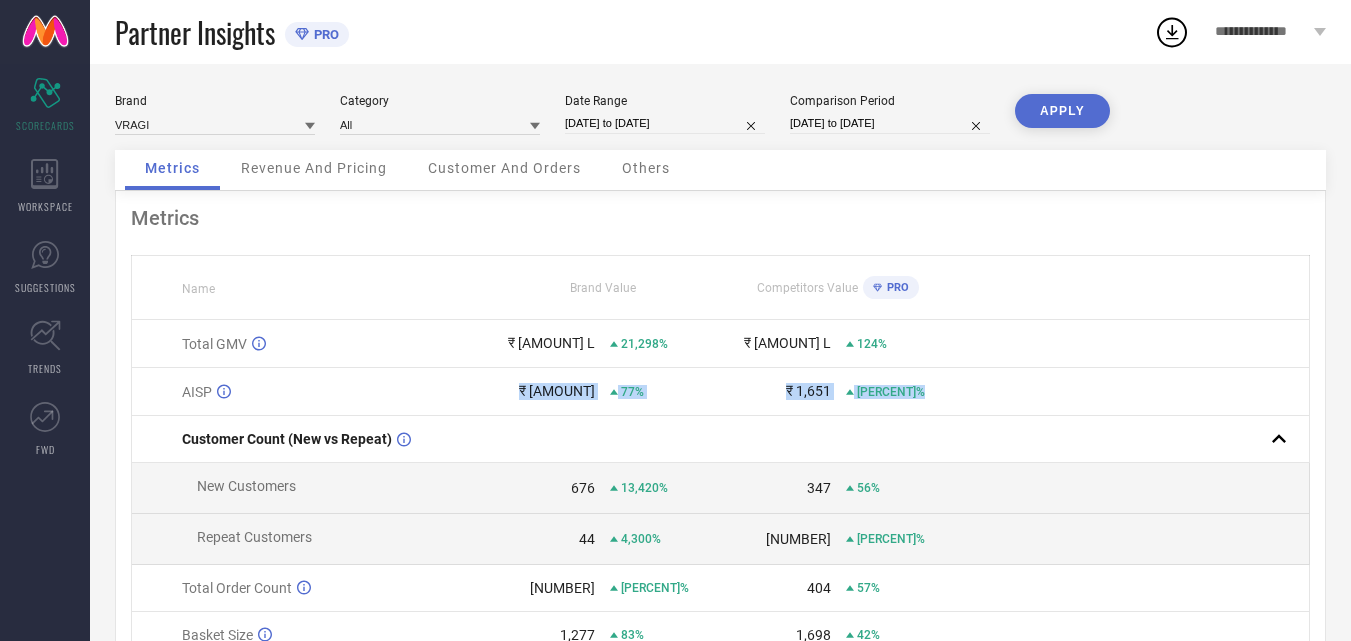 drag, startPoint x: 477, startPoint y: 398, endPoint x: 986, endPoint y: 414, distance: 509.2514 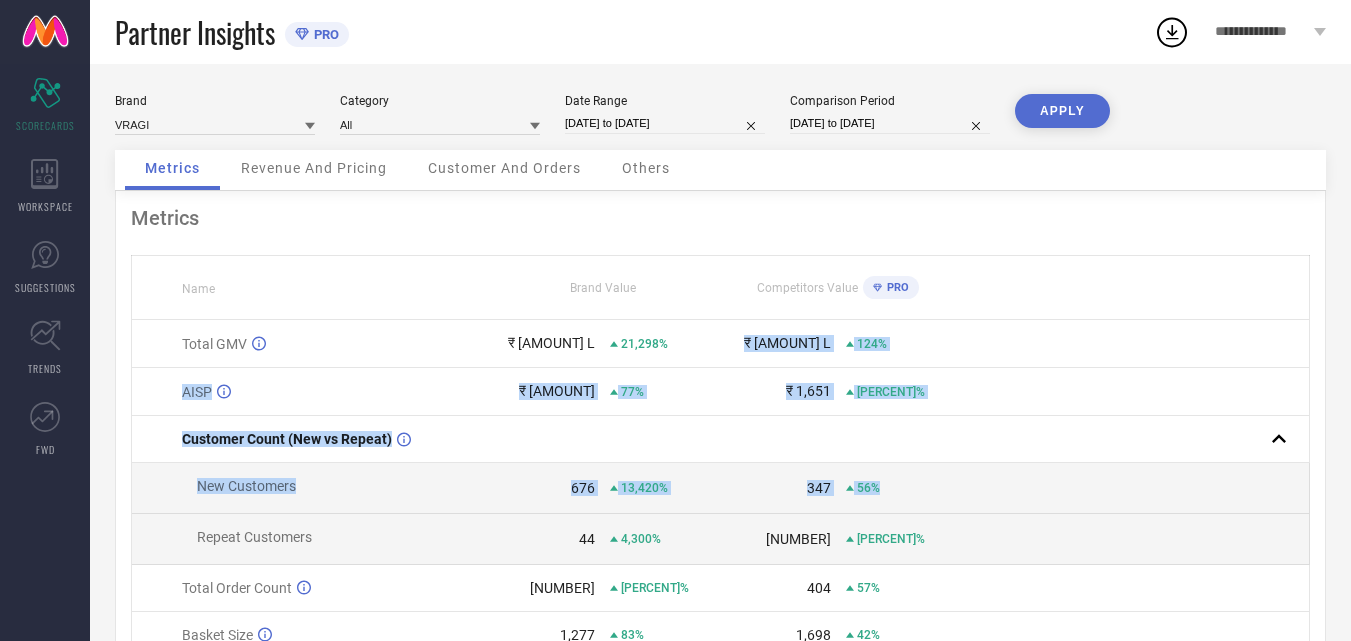 drag, startPoint x: 786, startPoint y: 355, endPoint x: 1106, endPoint y: 482, distance: 344.2804 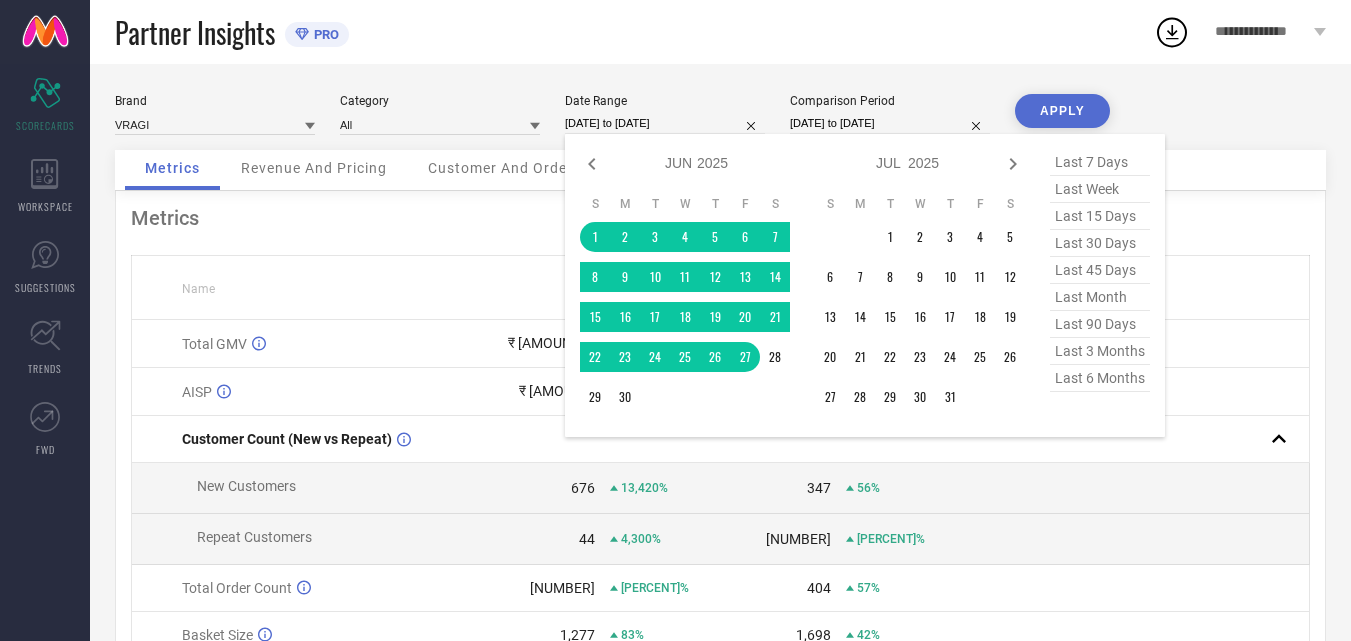 click at bounding box center [860, 237] 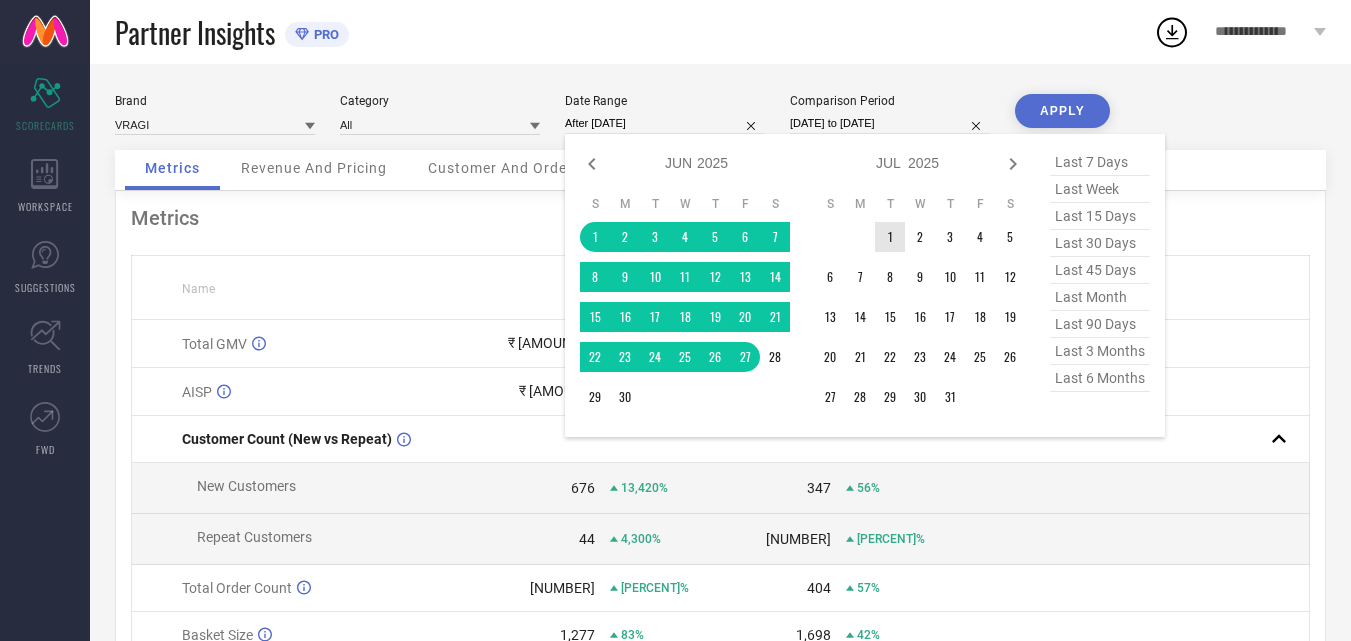click on "1" at bounding box center [890, 237] 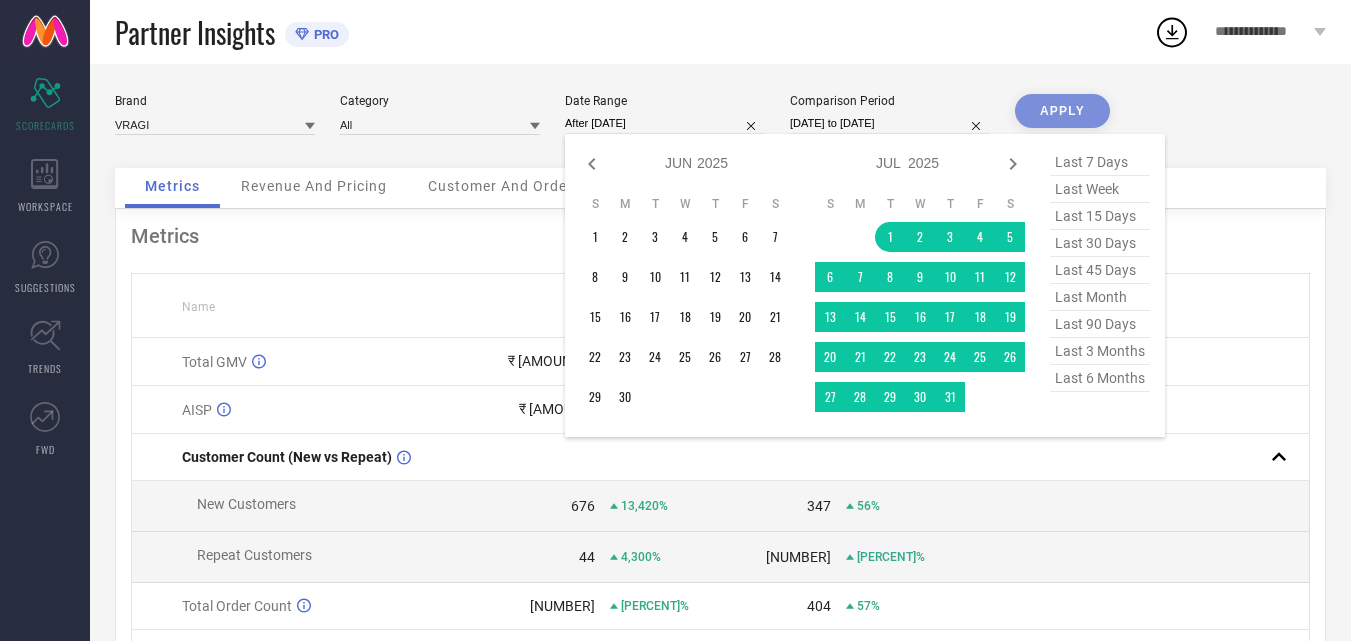 type on "[DATE] to [DATE]" 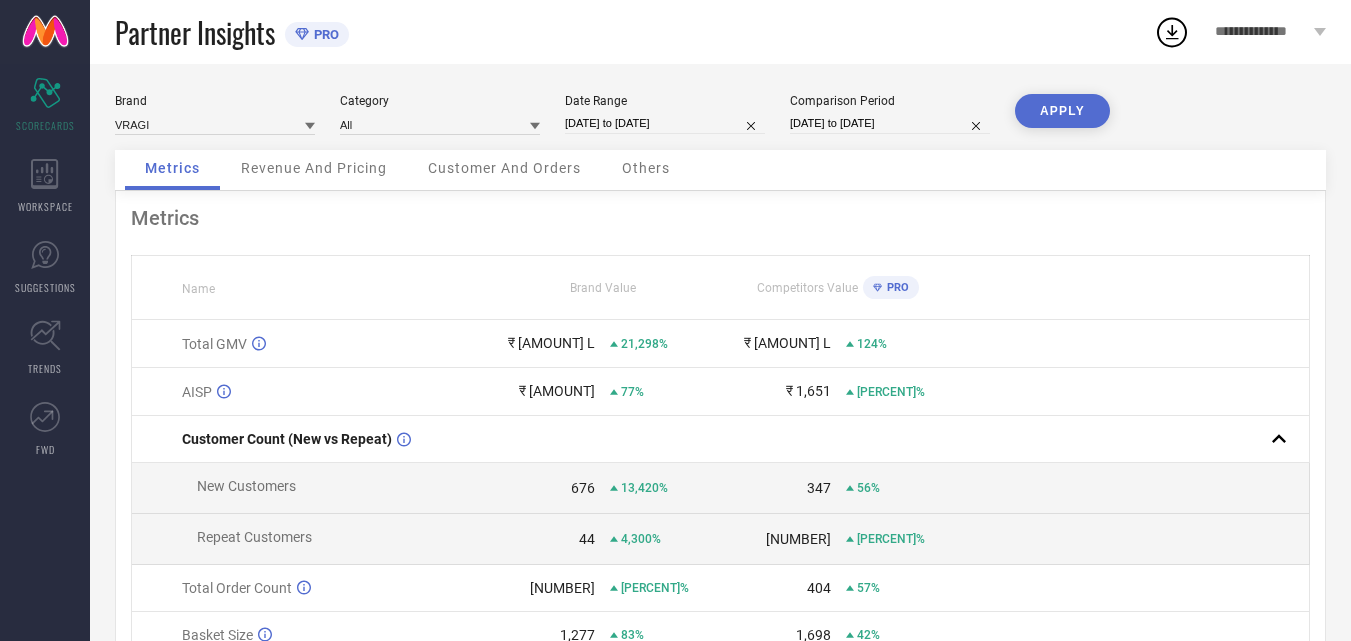 click on "APPLY" at bounding box center (1062, 111) 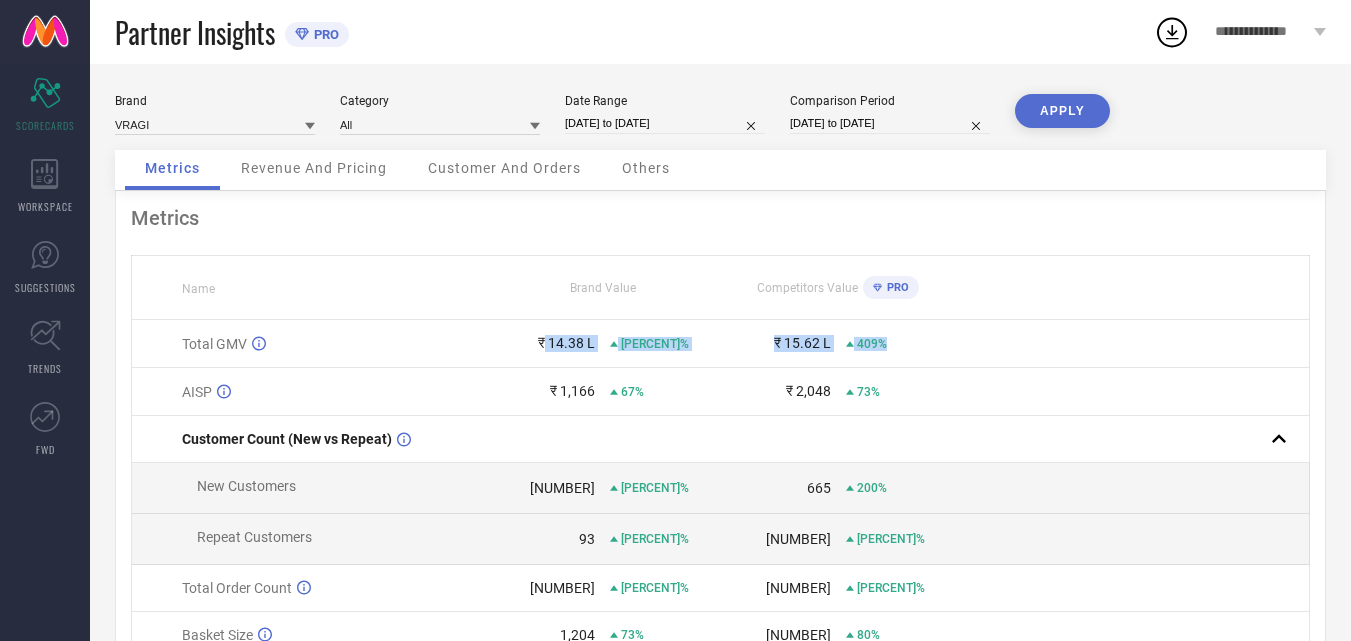 drag, startPoint x: 547, startPoint y: 339, endPoint x: 1024, endPoint y: 331, distance: 477.06708 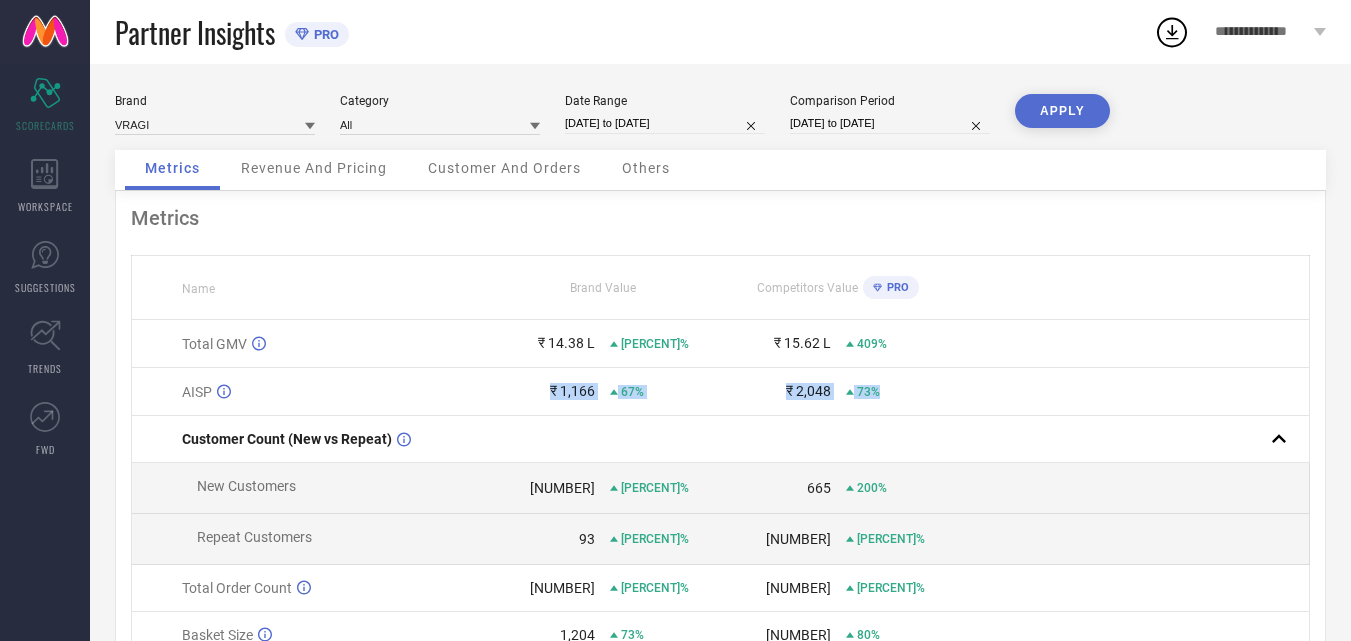 drag, startPoint x: 571, startPoint y: 376, endPoint x: 1031, endPoint y: 370, distance: 460.03912 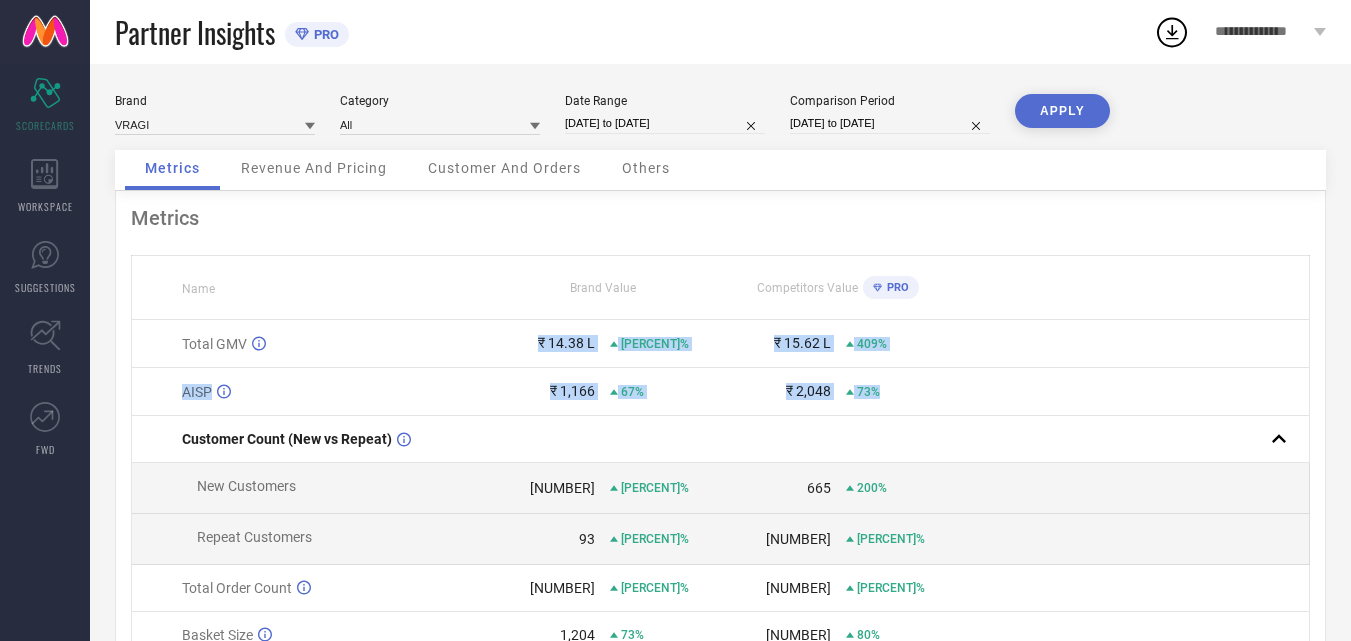 drag, startPoint x: 578, startPoint y: 339, endPoint x: 1002, endPoint y: 392, distance: 427.29965 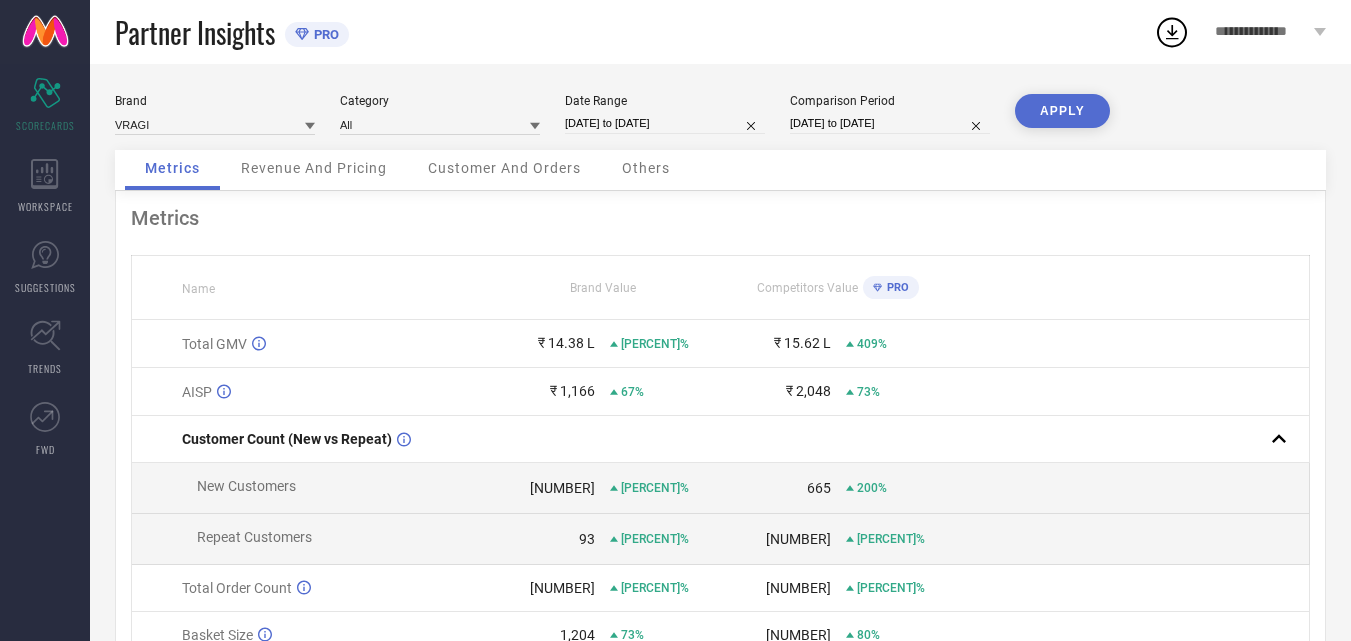 click at bounding box center [1132, 288] 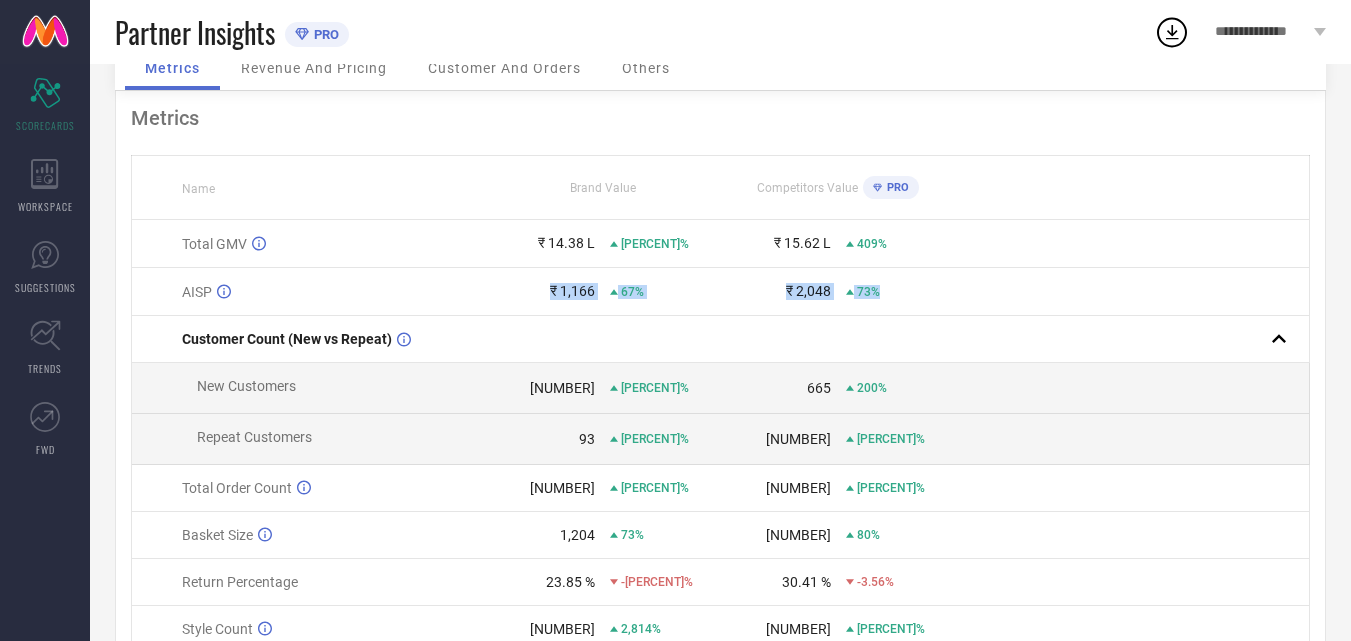 drag, startPoint x: 529, startPoint y: 271, endPoint x: 1002, endPoint y: 295, distance: 473.6085 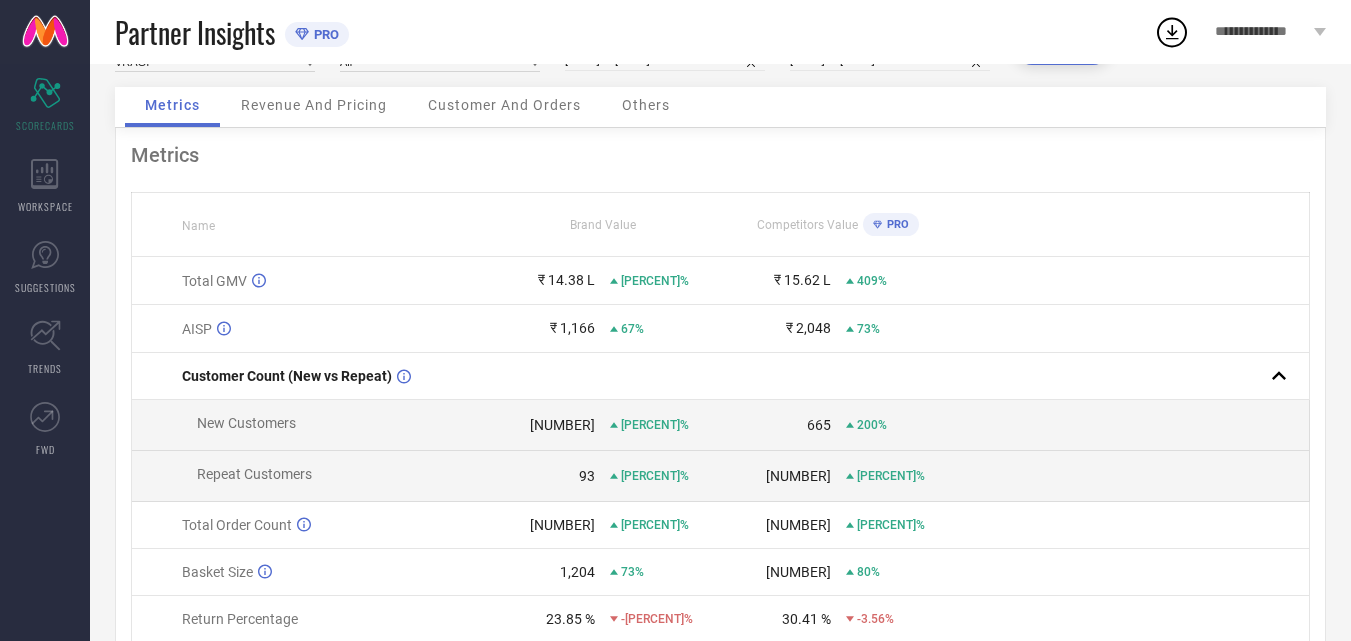 scroll, scrollTop: 0, scrollLeft: 0, axis: both 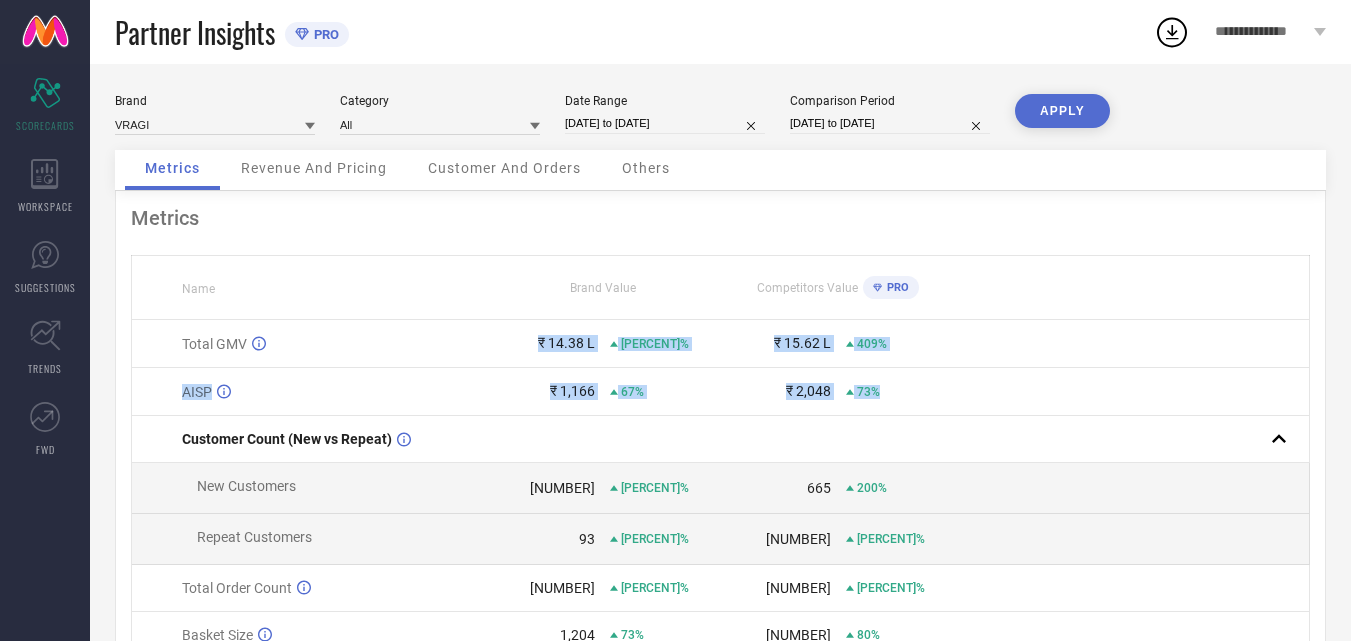 drag, startPoint x: 511, startPoint y: 357, endPoint x: 927, endPoint y: 397, distance: 417.91864 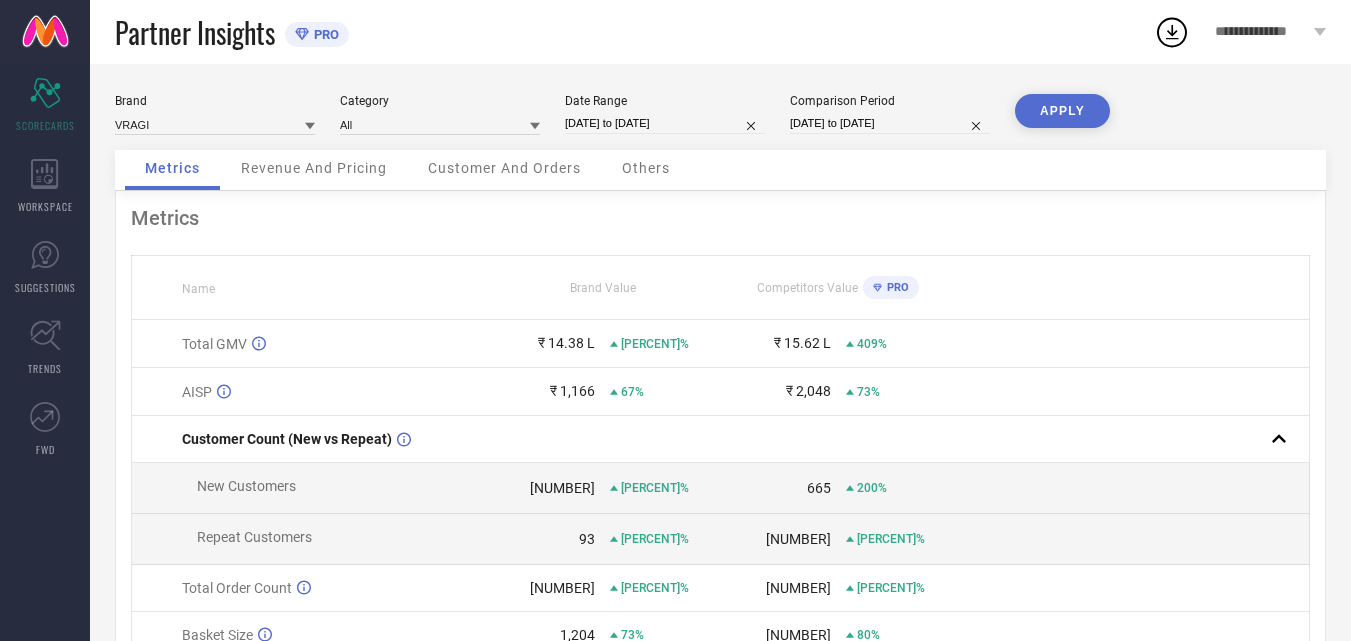 click at bounding box center (1132, 392) 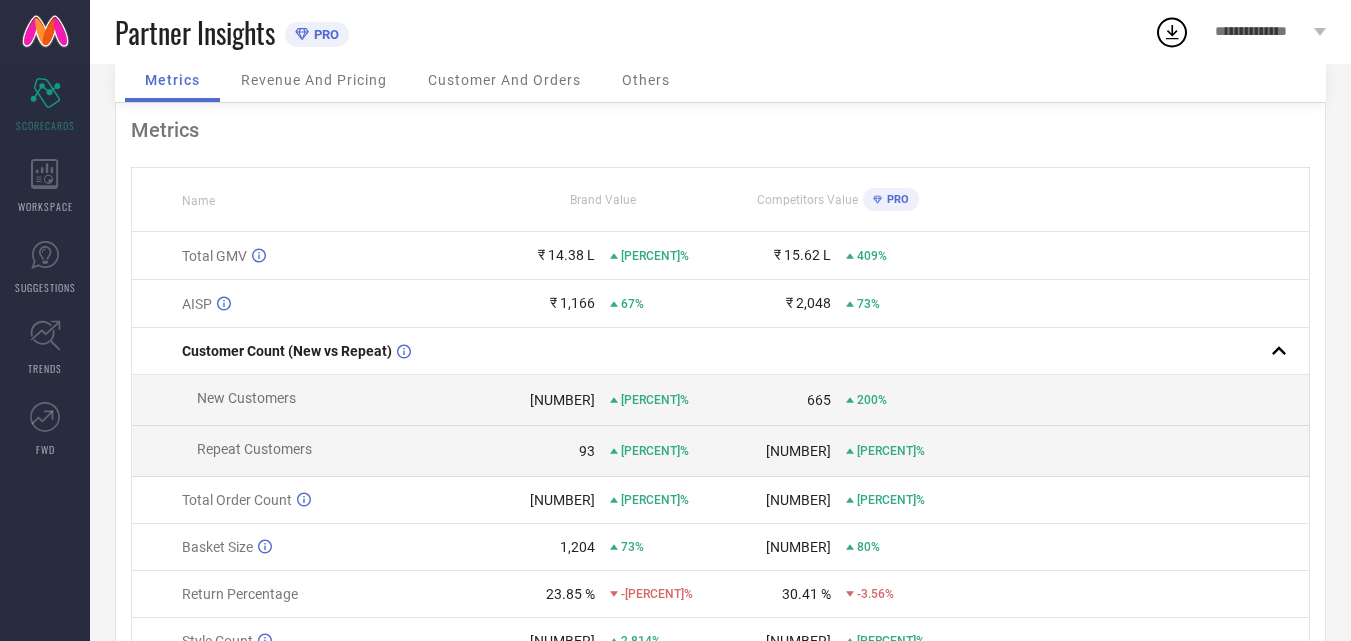 scroll, scrollTop: 200, scrollLeft: 0, axis: vertical 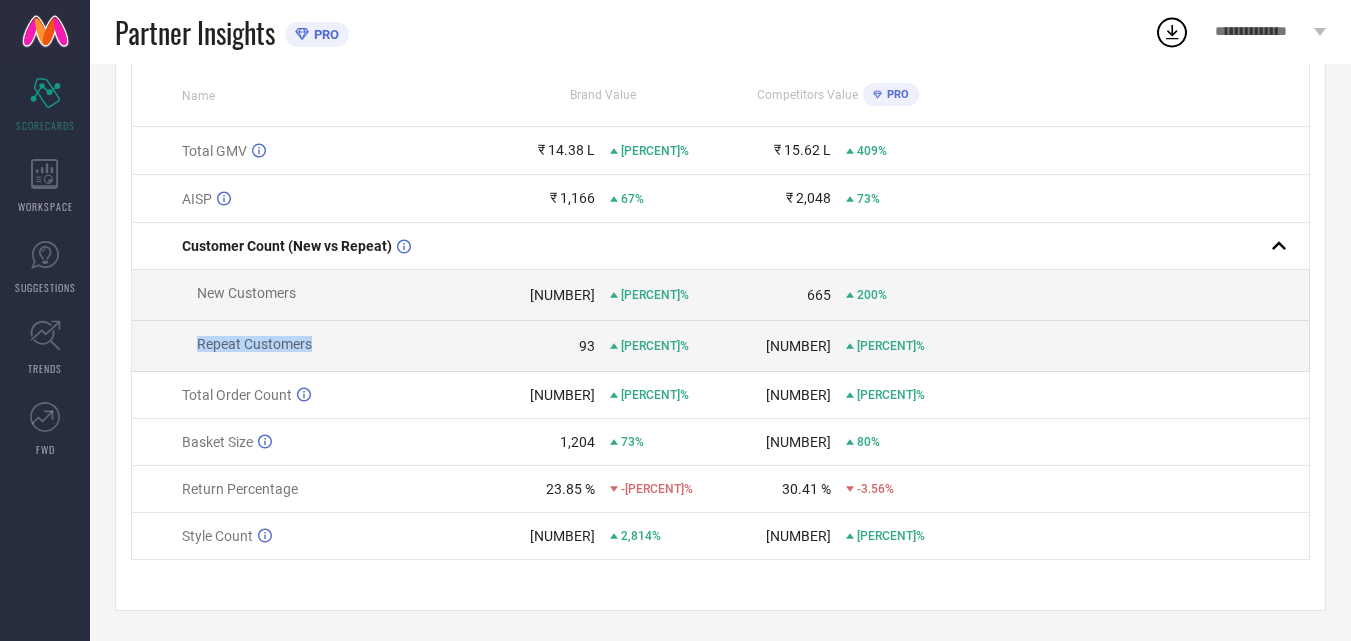 drag, startPoint x: 451, startPoint y: 321, endPoint x: 969, endPoint y: 314, distance: 518.0473 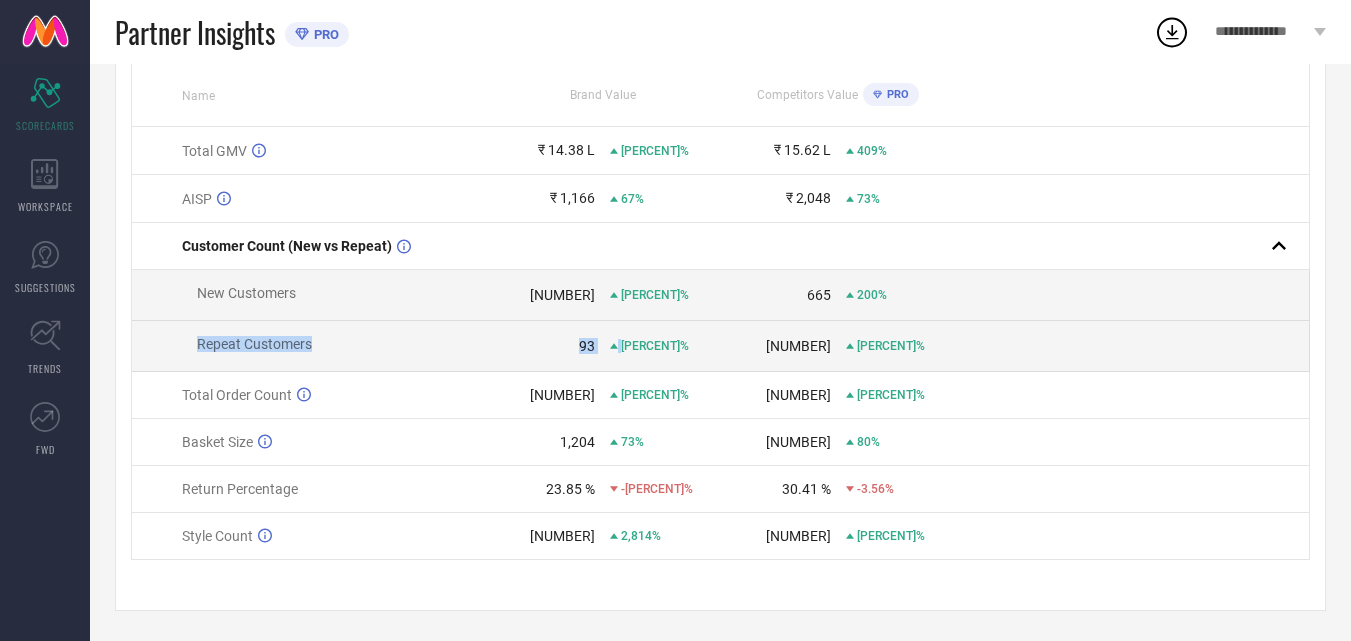 drag, startPoint x: 624, startPoint y: 347, endPoint x: 952, endPoint y: 315, distance: 329.55728 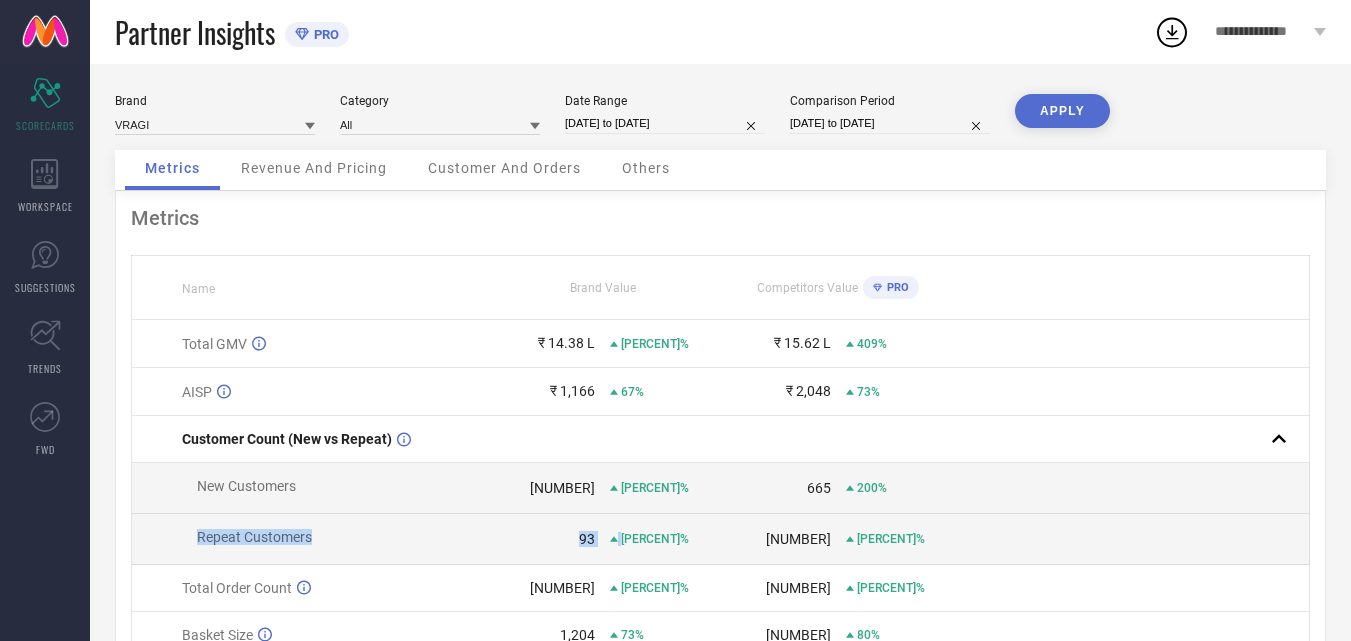 scroll, scrollTop: 100, scrollLeft: 0, axis: vertical 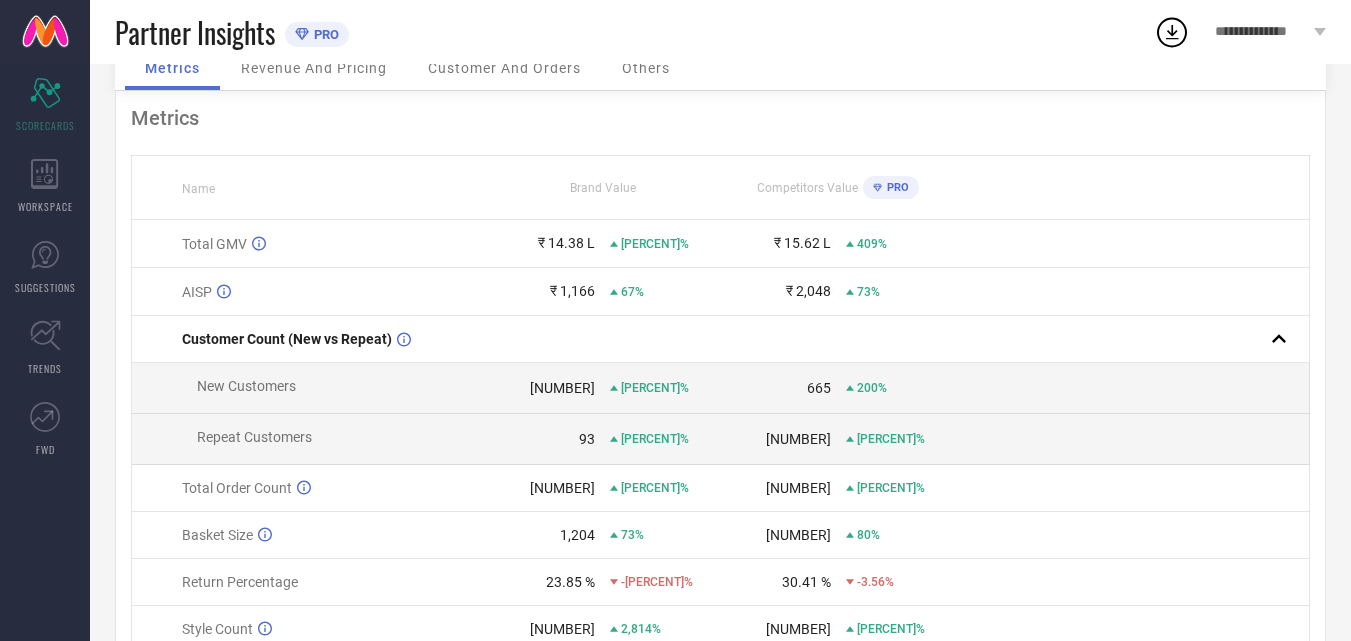 click at bounding box center (1132, 244) 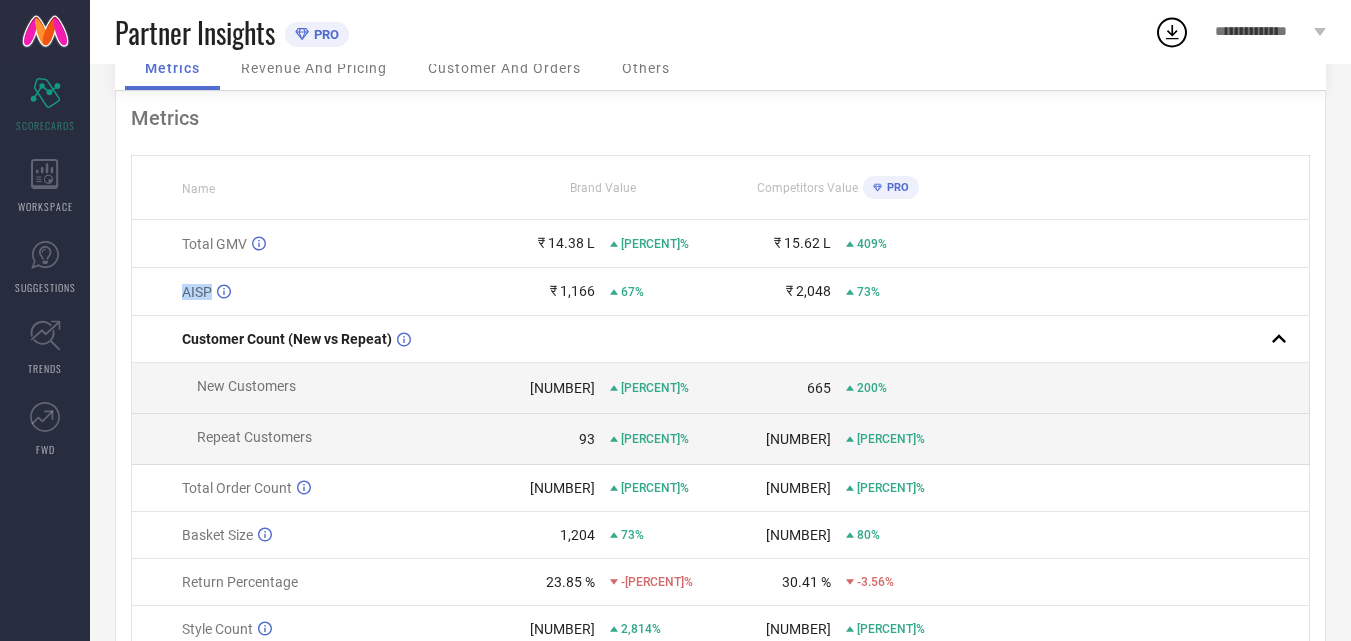 drag, startPoint x: 433, startPoint y: 268, endPoint x: 1083, endPoint y: 250, distance: 650.2492 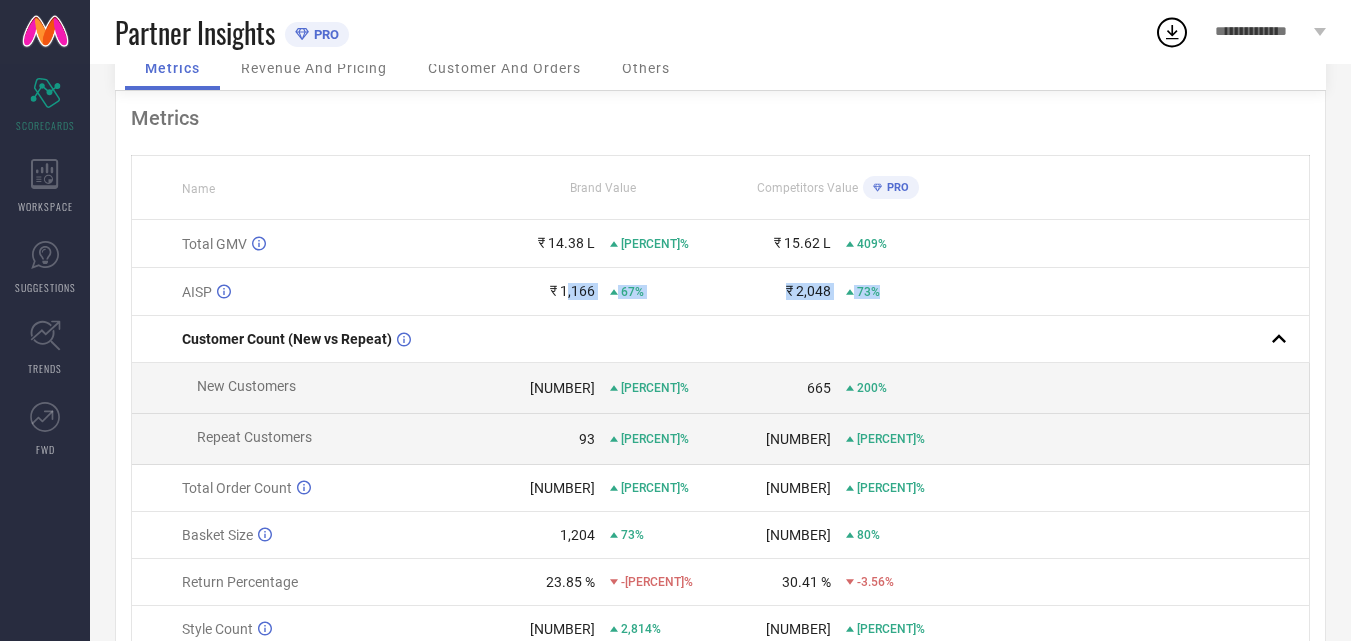 drag, startPoint x: 567, startPoint y: 297, endPoint x: 1196, endPoint y: 276, distance: 629.35046 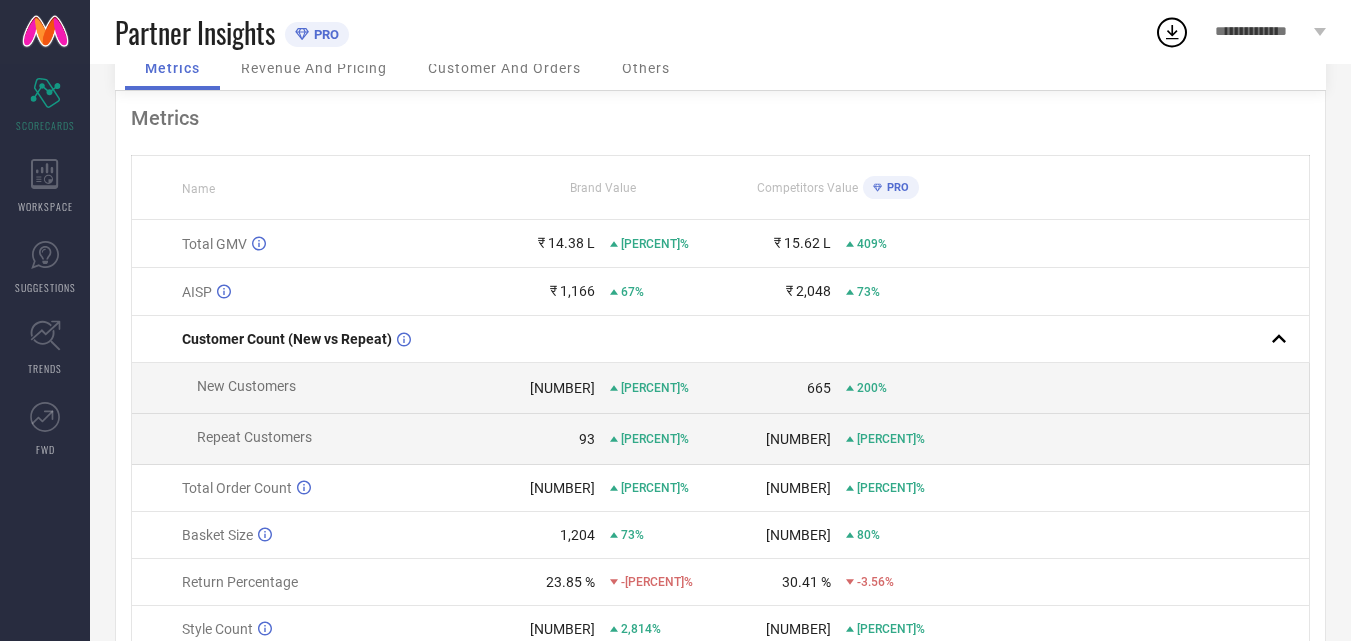 scroll, scrollTop: 0, scrollLeft: 0, axis: both 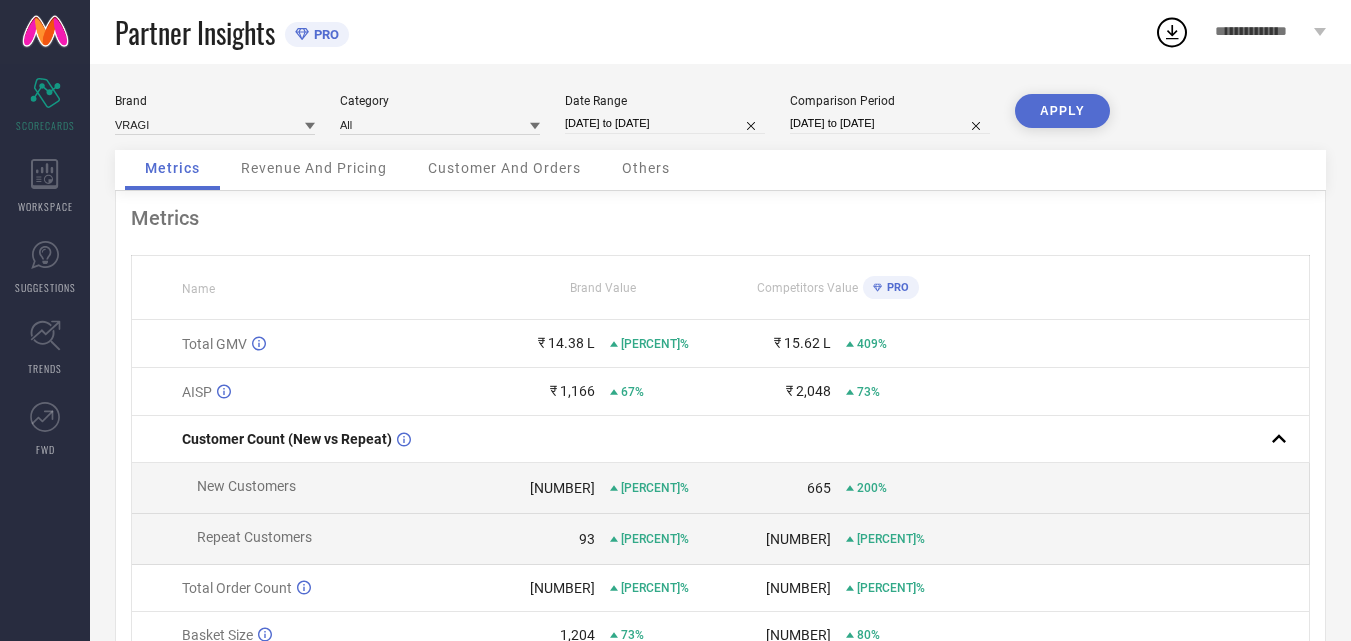 click on "Revenue And Pricing" at bounding box center (314, 168) 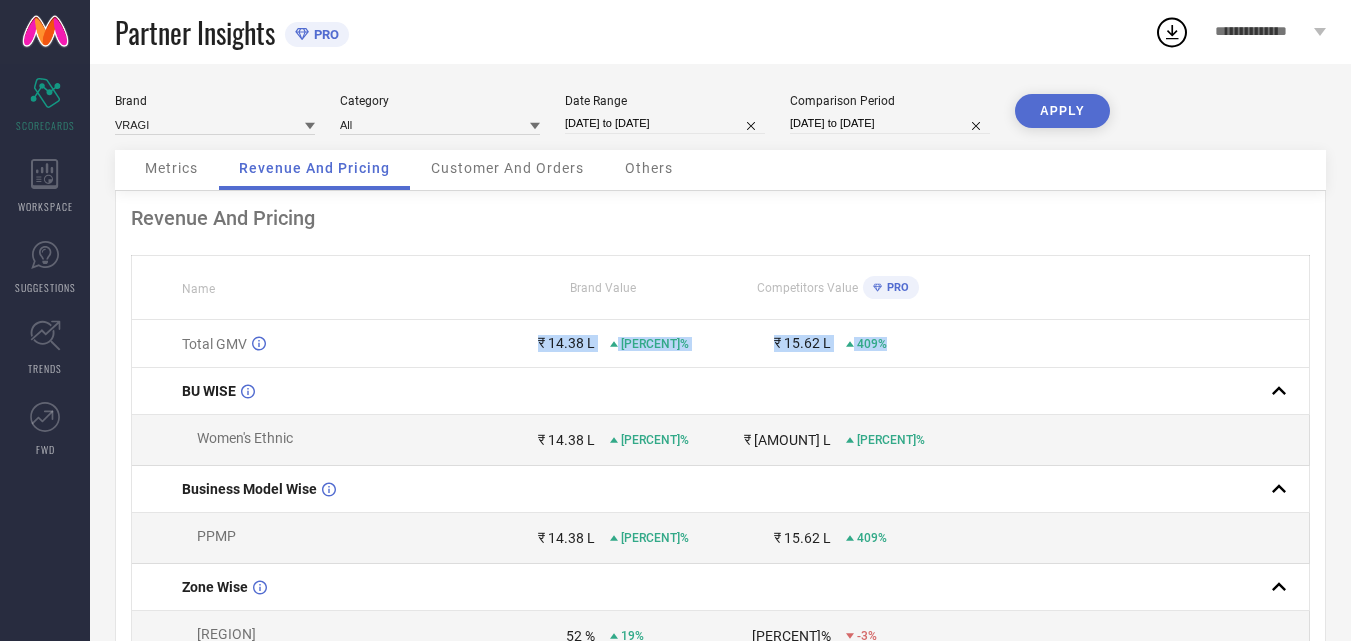 drag, startPoint x: 518, startPoint y: 351, endPoint x: 949, endPoint y: 344, distance: 431.05685 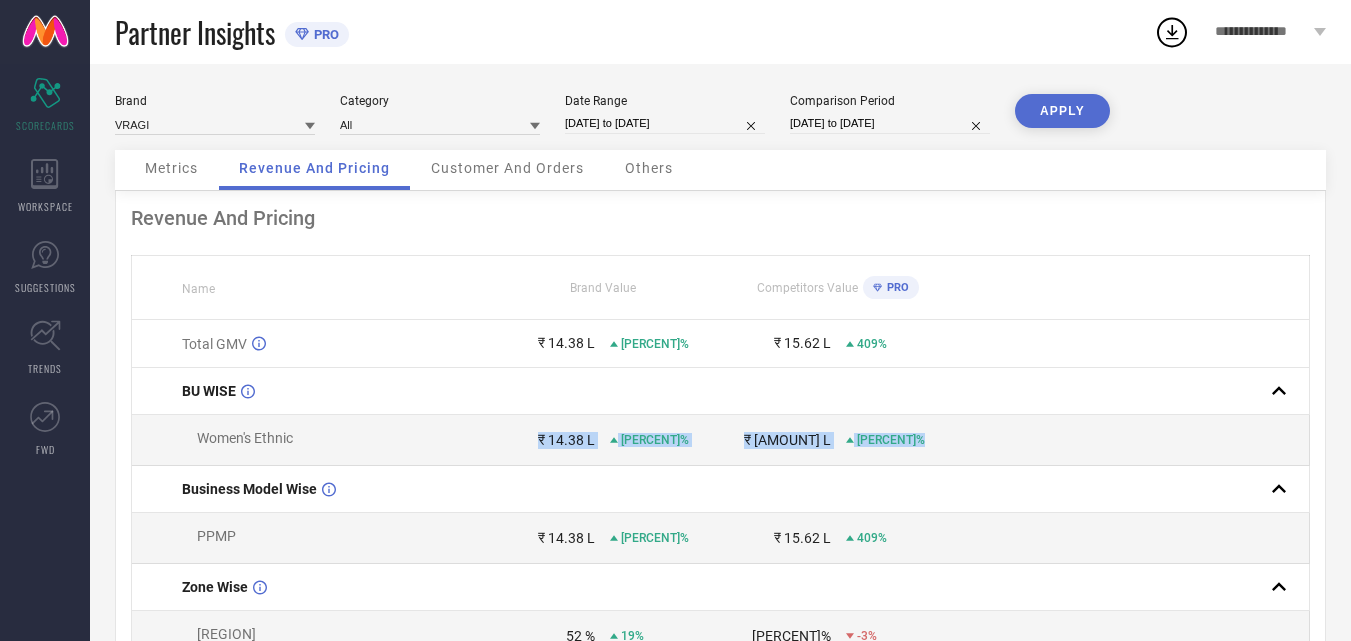 drag, startPoint x: 466, startPoint y: 442, endPoint x: 987, endPoint y: 430, distance: 521.1382 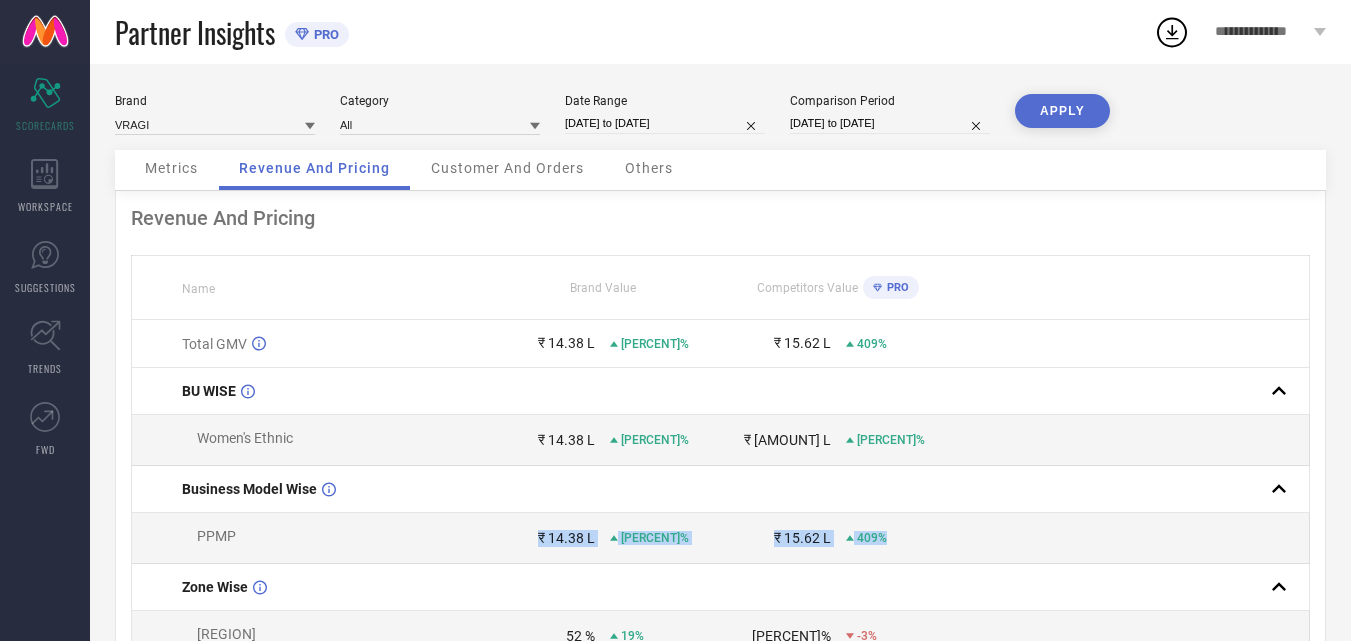 drag, startPoint x: 462, startPoint y: 555, endPoint x: 1040, endPoint y: 531, distance: 578.49805 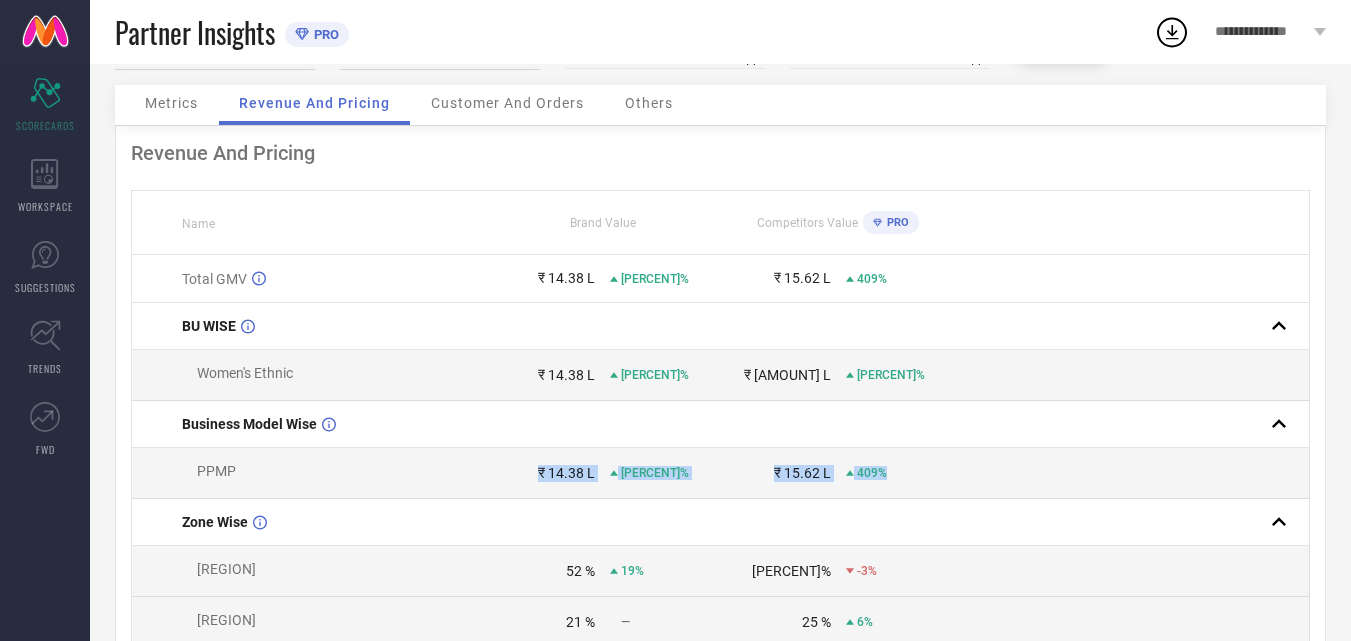scroll, scrollTop: 100, scrollLeft: 0, axis: vertical 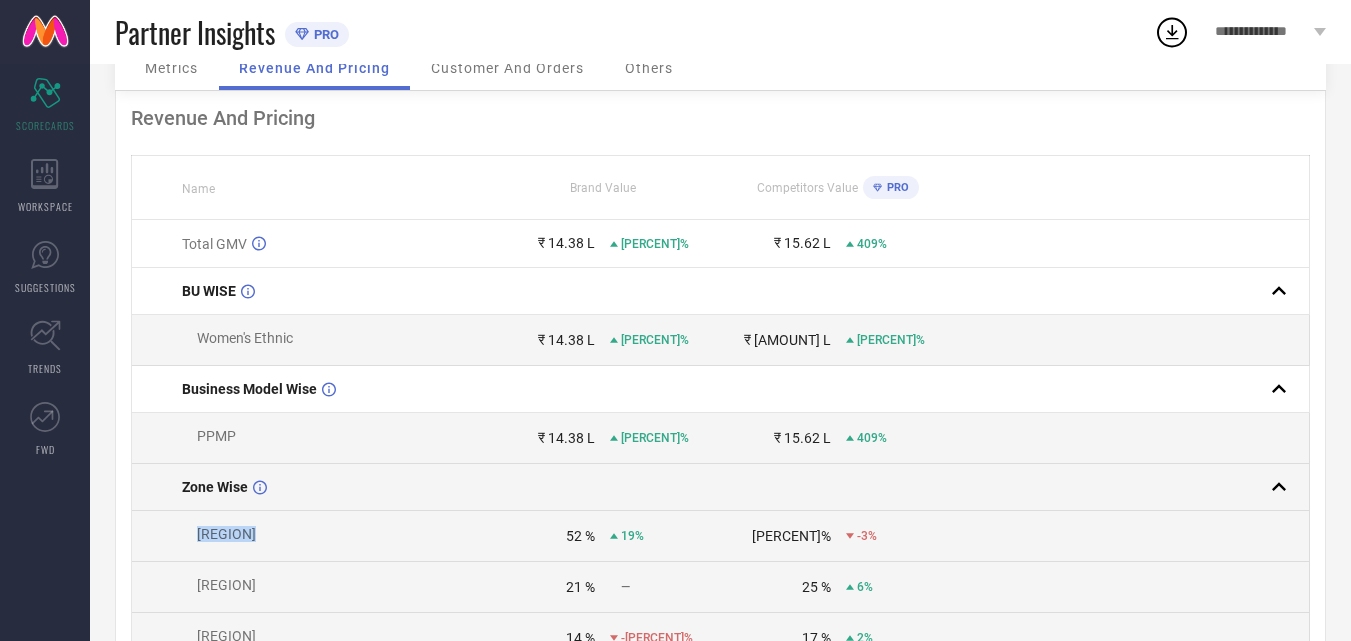 drag, startPoint x: 509, startPoint y: 530, endPoint x: 1044, endPoint y: 511, distance: 535.3373 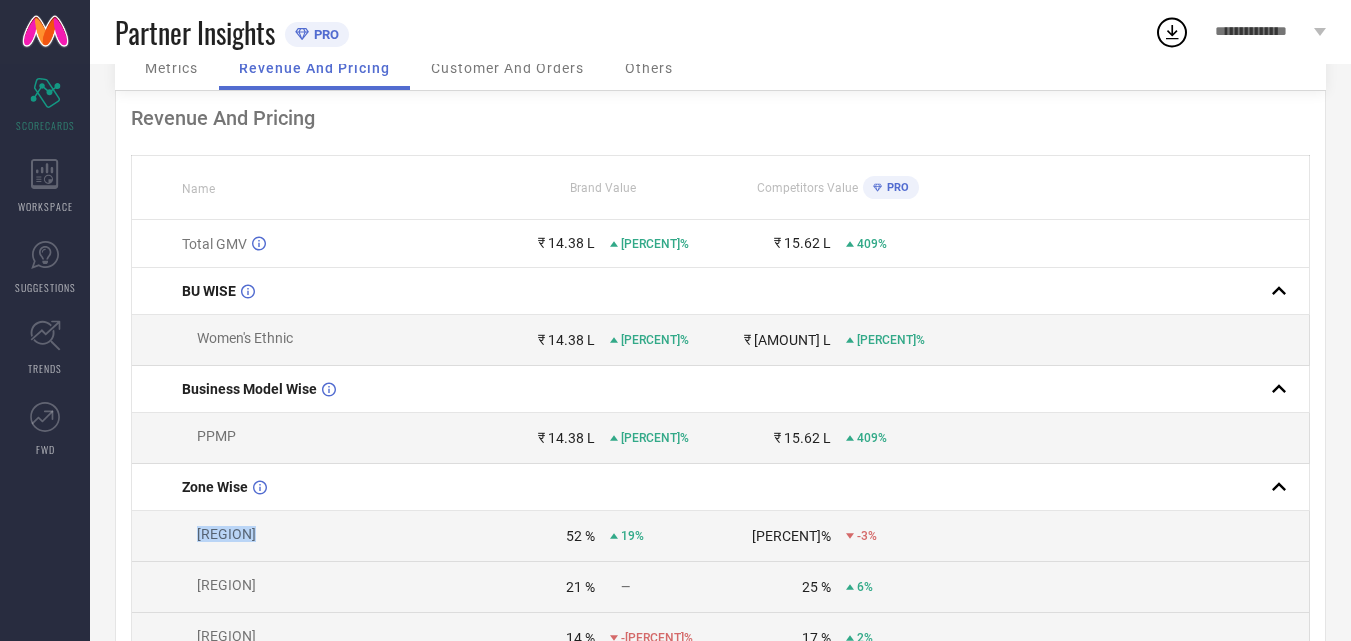 scroll, scrollTop: 0, scrollLeft: 0, axis: both 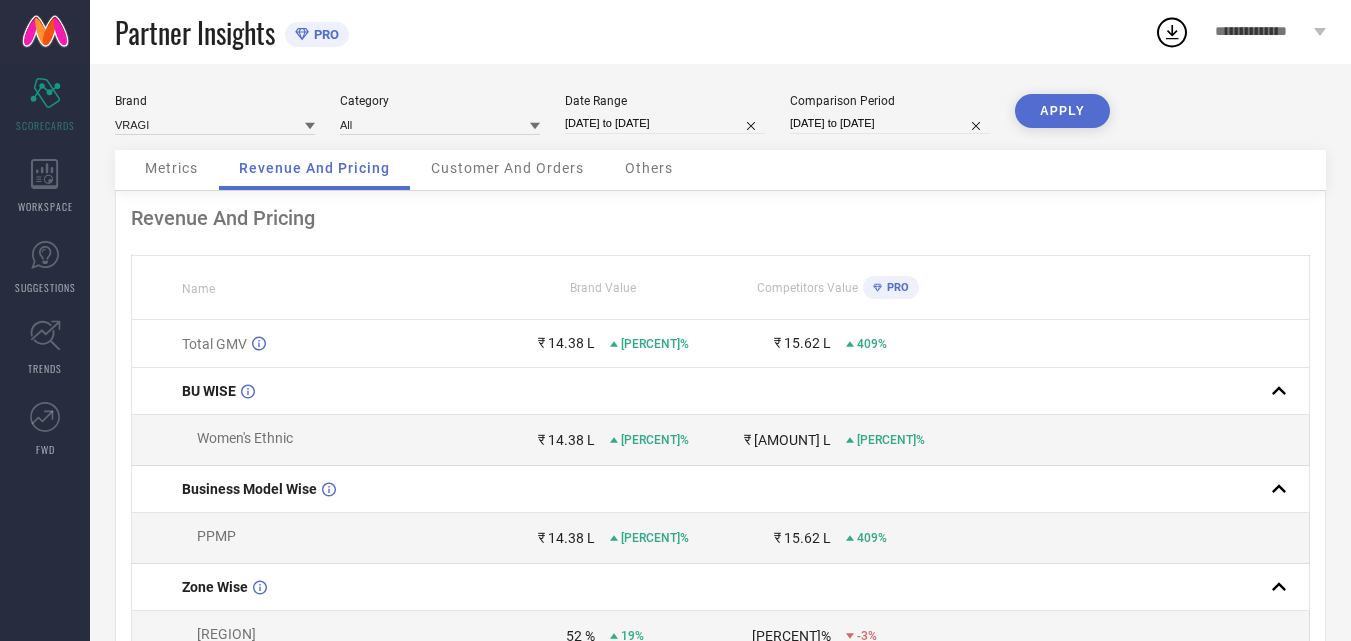 click on "Metrics" at bounding box center [171, 168] 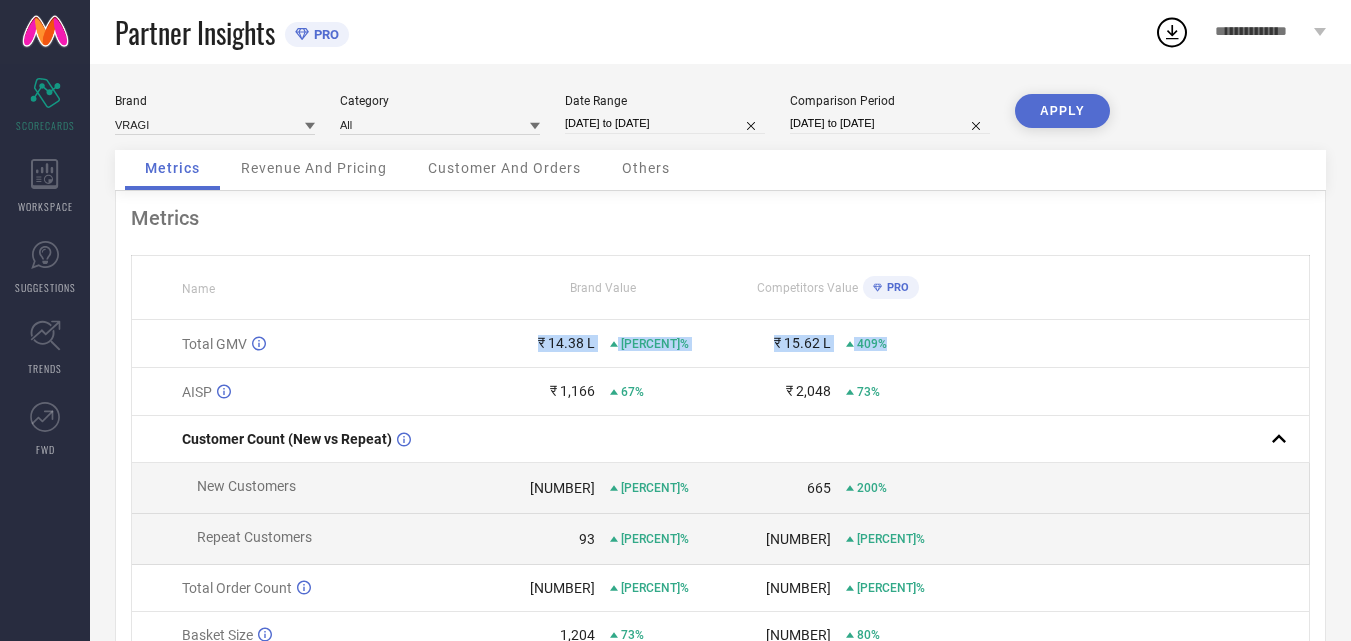 drag, startPoint x: 548, startPoint y: 359, endPoint x: 1108, endPoint y: 361, distance: 560.0036 